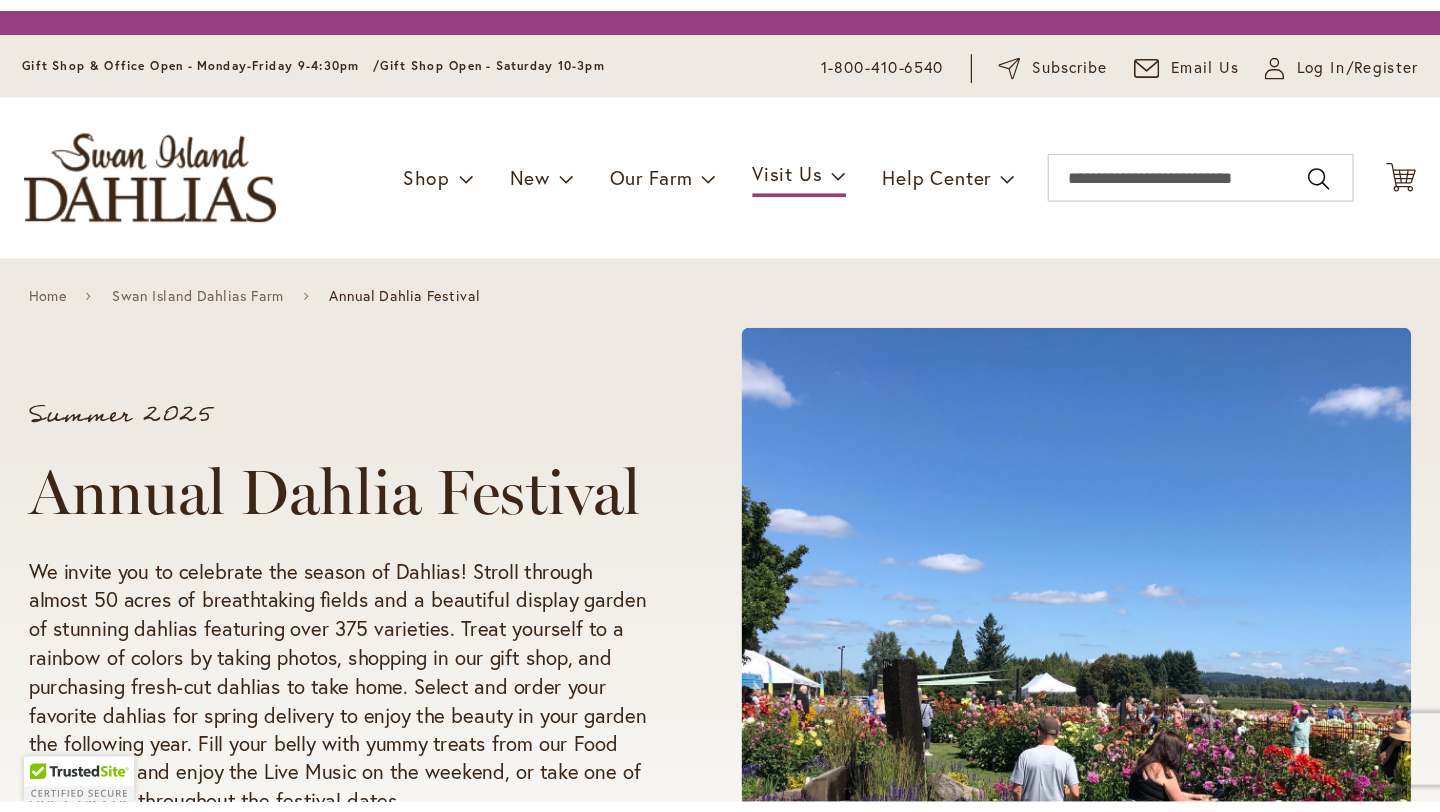 scroll, scrollTop: 0, scrollLeft: 0, axis: both 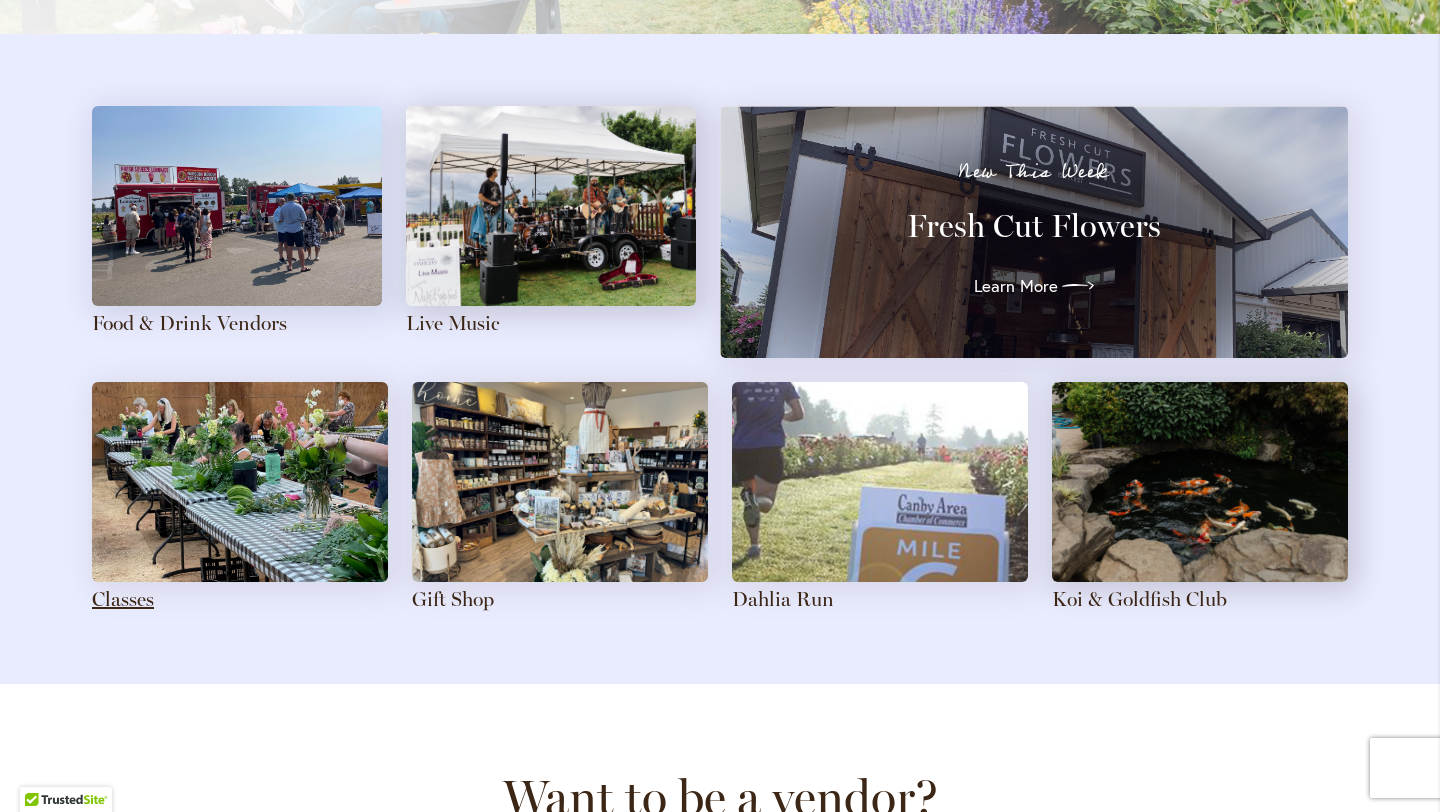 click on "Classes" at bounding box center [123, 599] 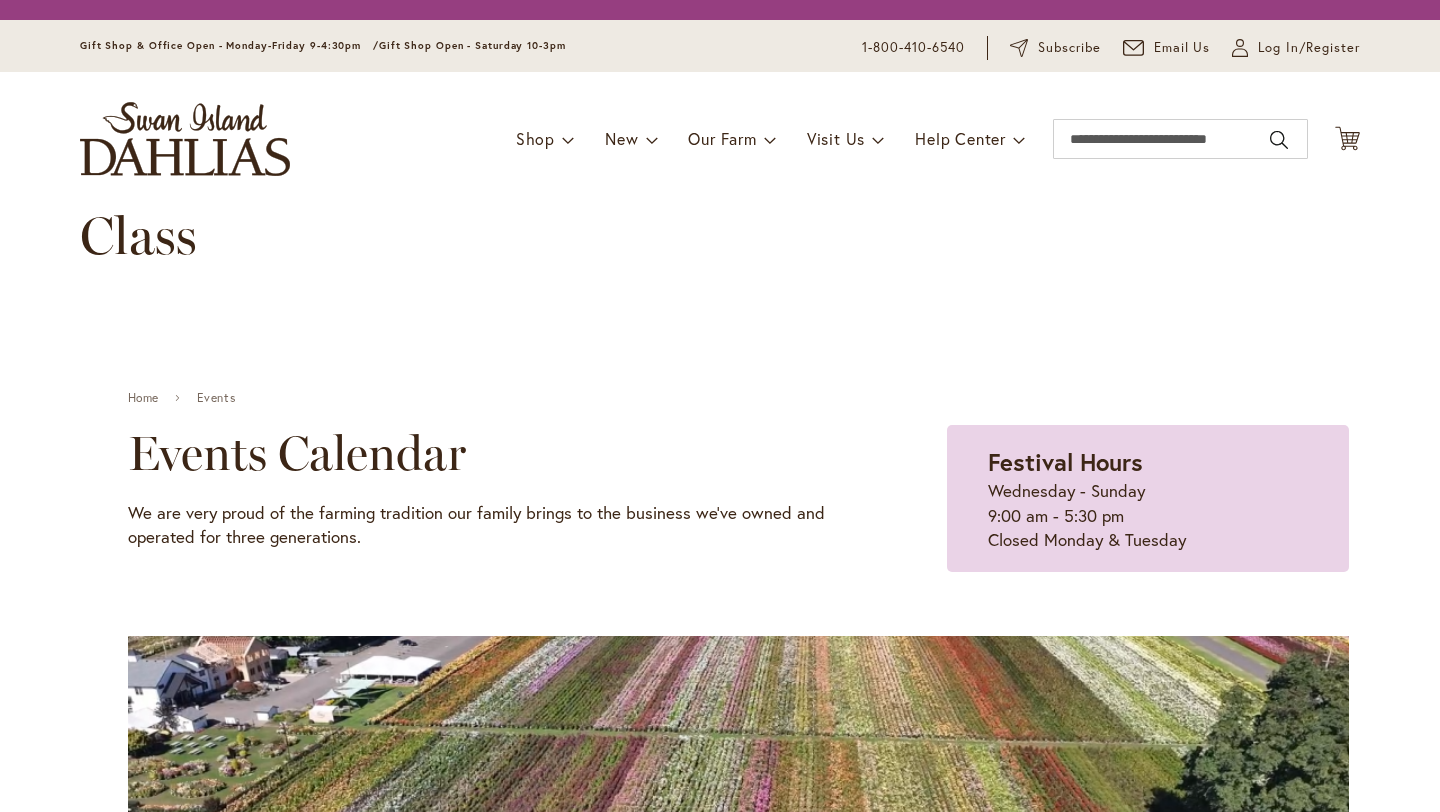 scroll, scrollTop: 0, scrollLeft: 0, axis: both 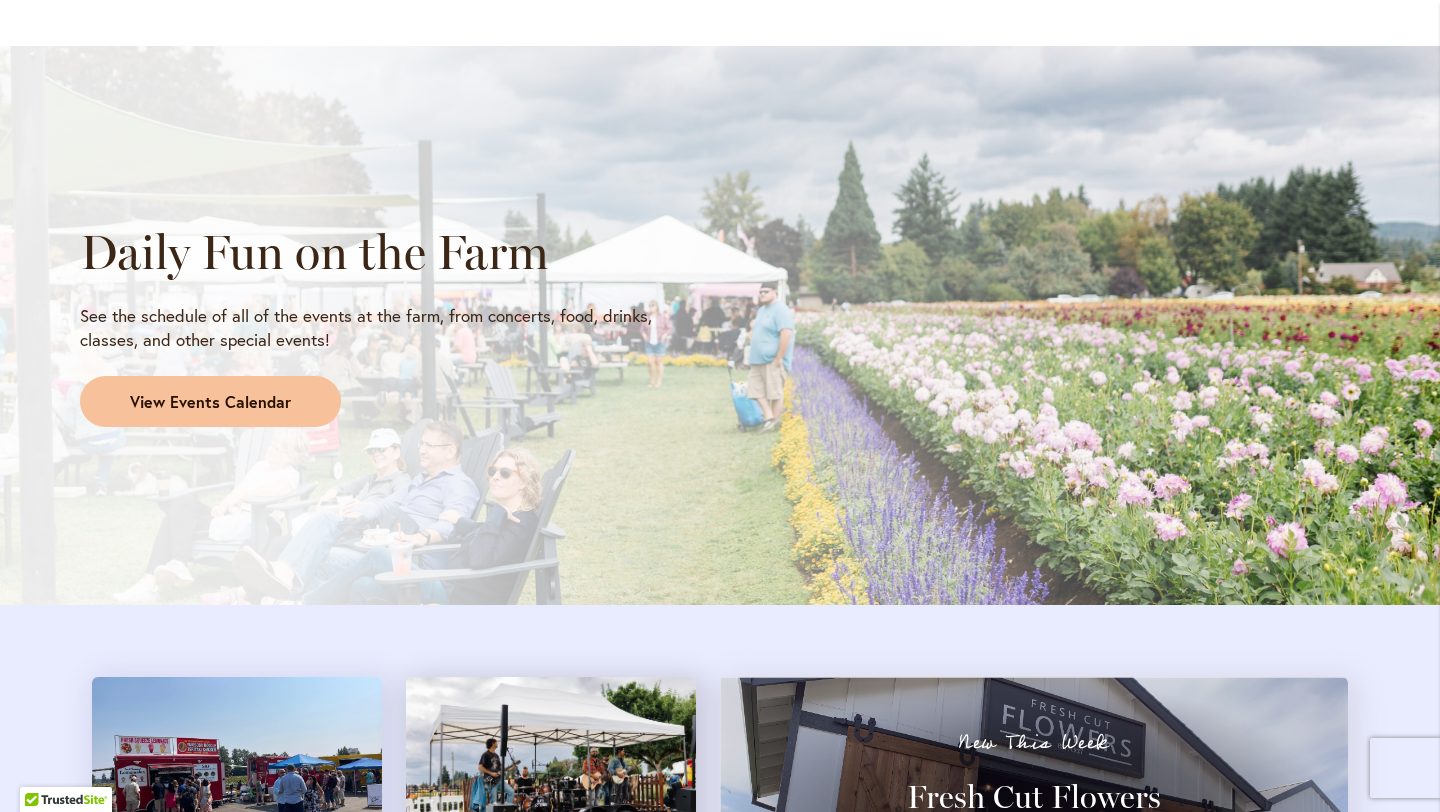 click on "View Events Calendar" at bounding box center [210, 402] 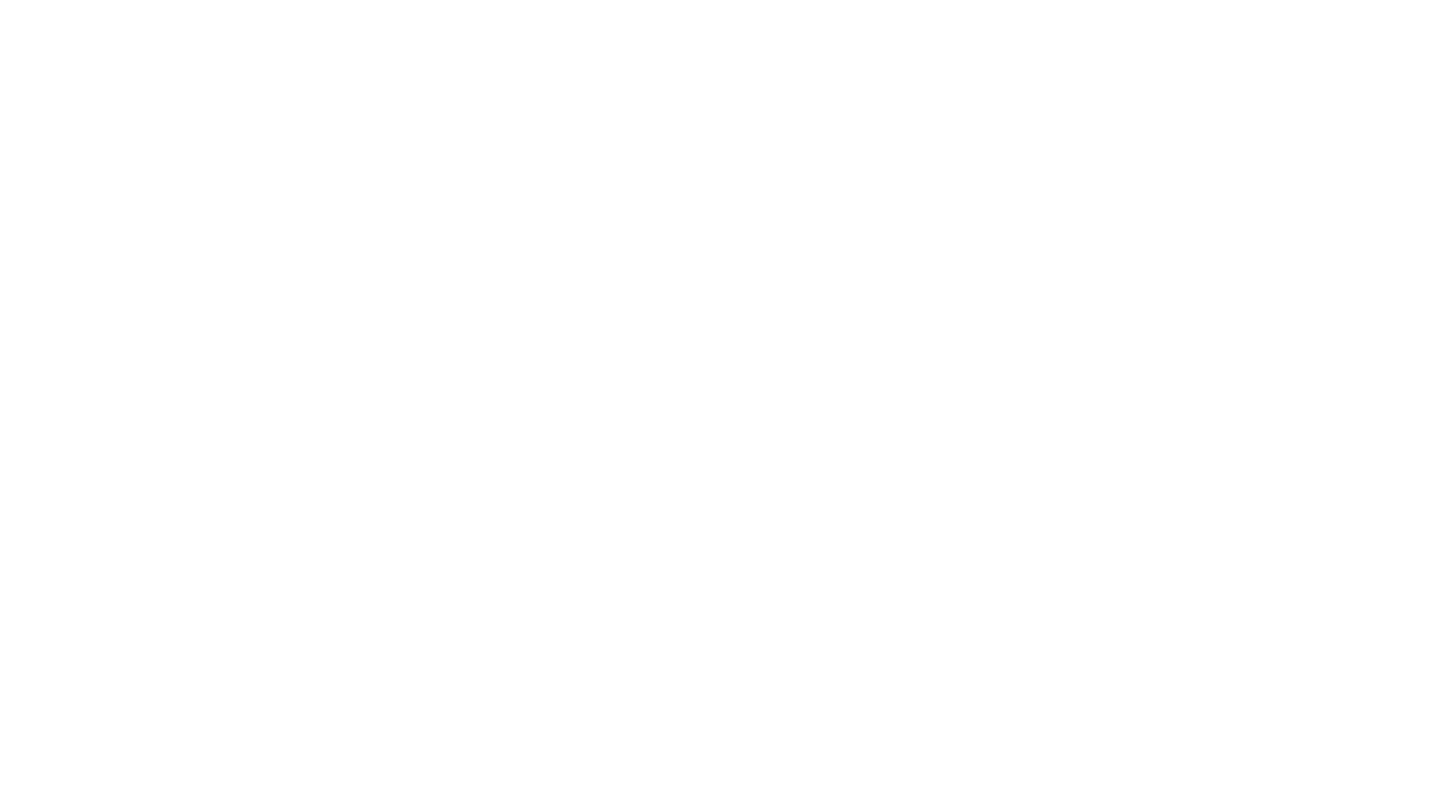 scroll, scrollTop: 0, scrollLeft: 0, axis: both 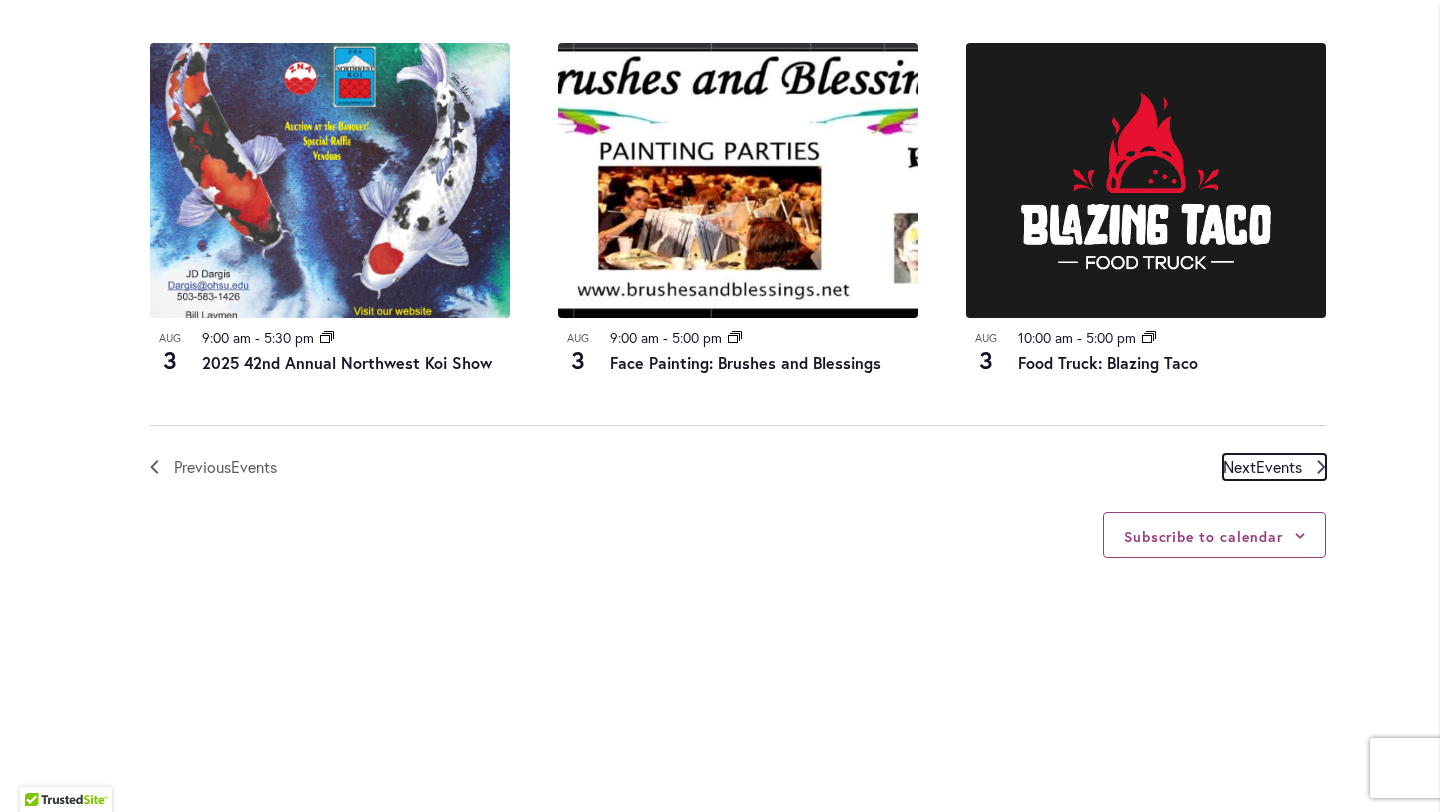 click on "Events" at bounding box center [1279, 466] 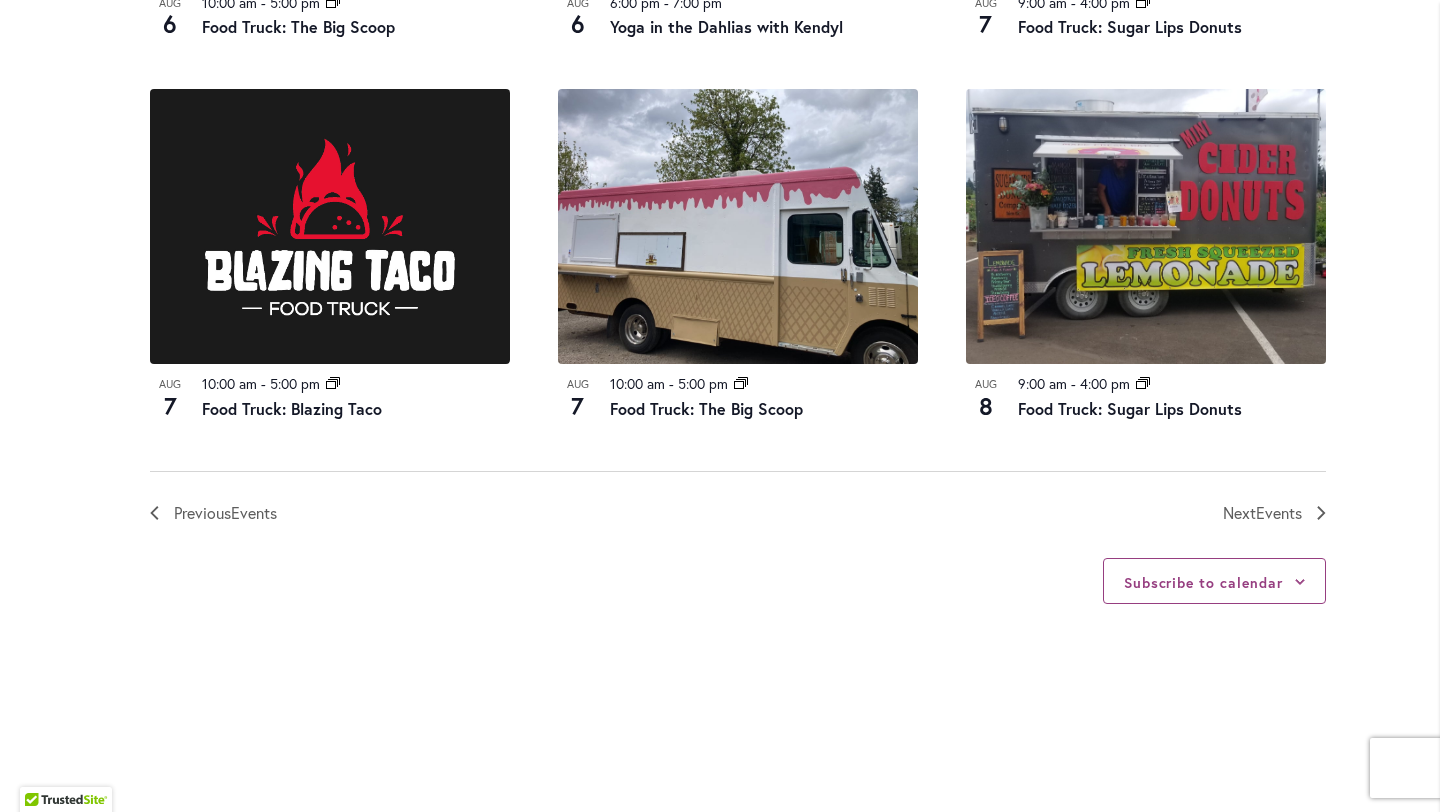 scroll, scrollTop: 2187, scrollLeft: 0, axis: vertical 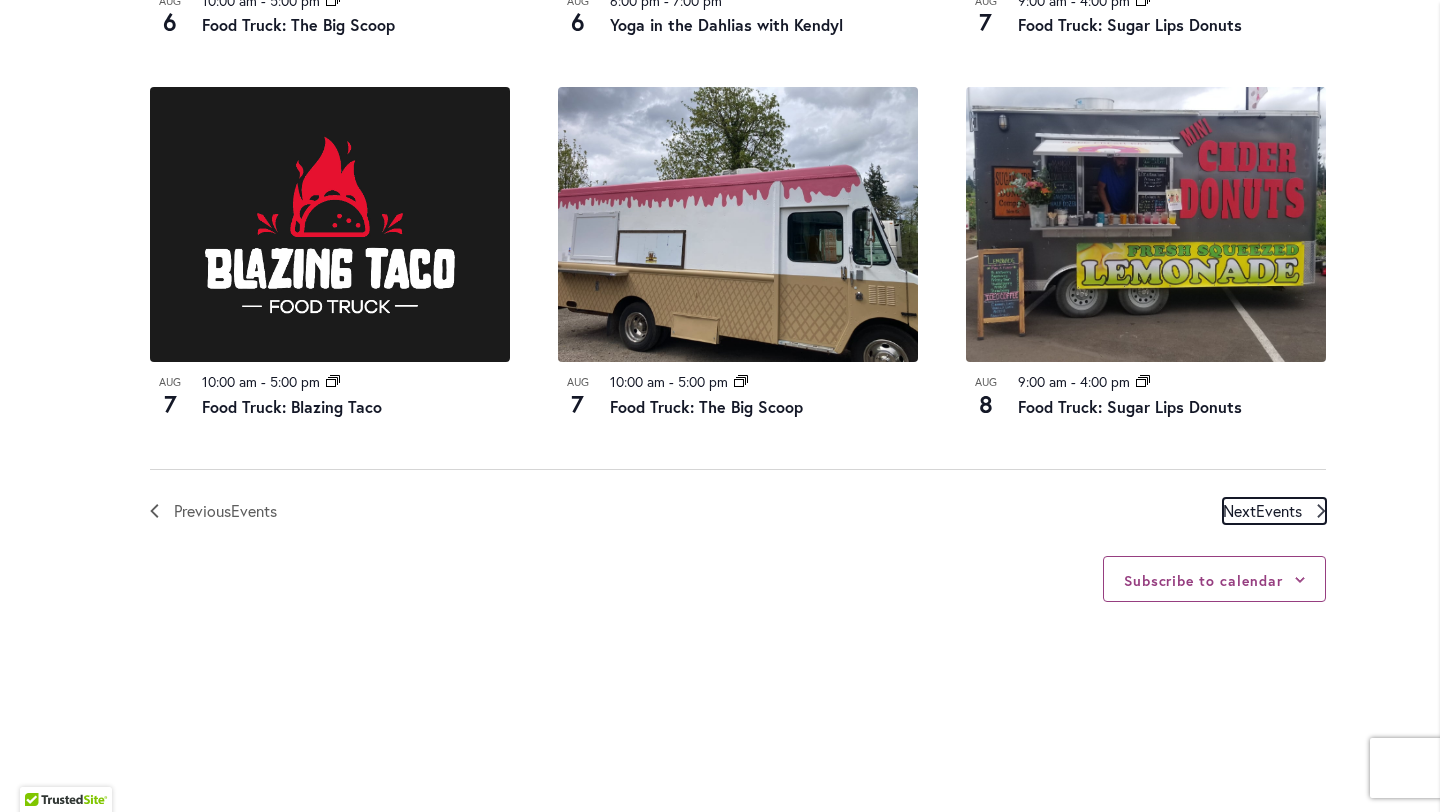click on "Events" at bounding box center [1279, 510] 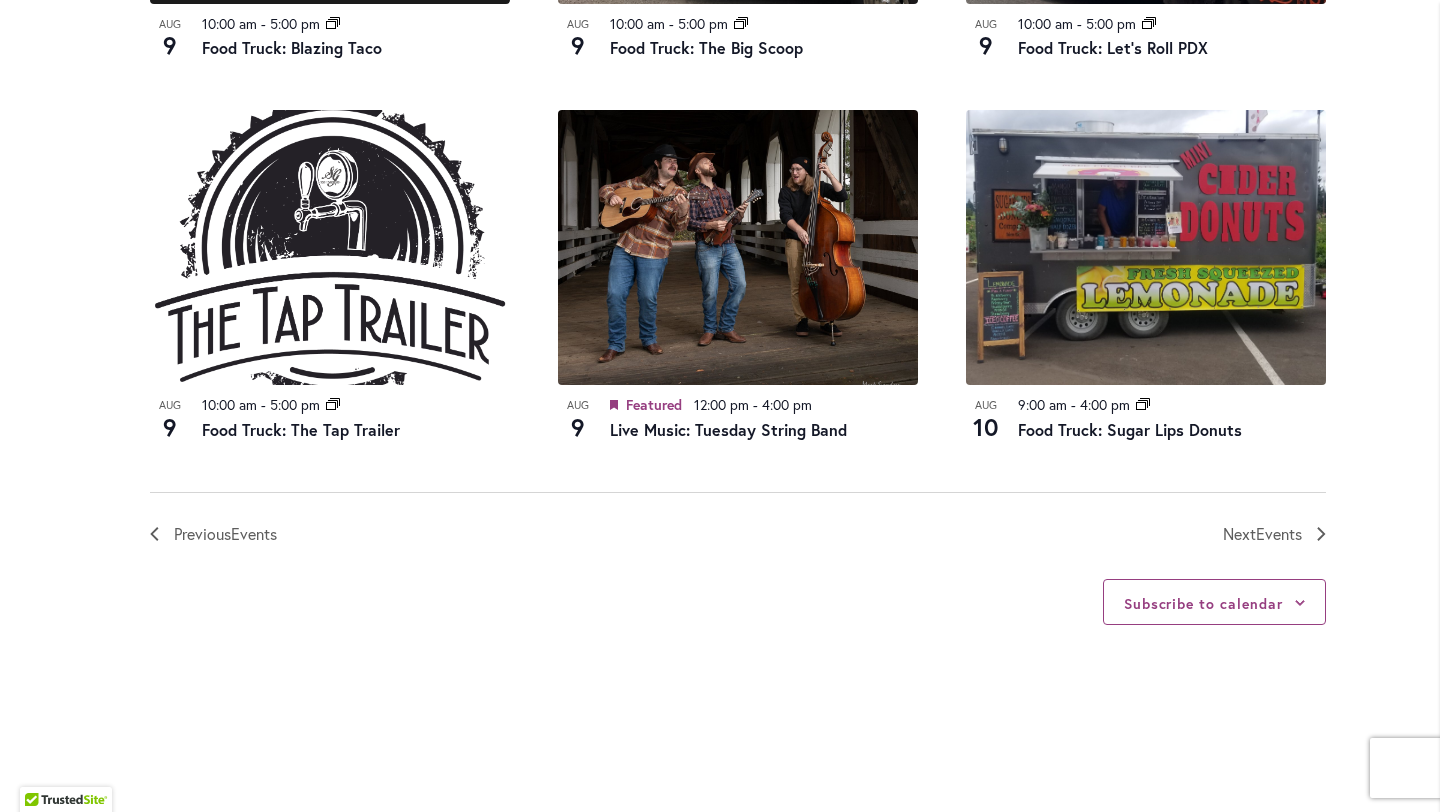 scroll, scrollTop: 2197, scrollLeft: 0, axis: vertical 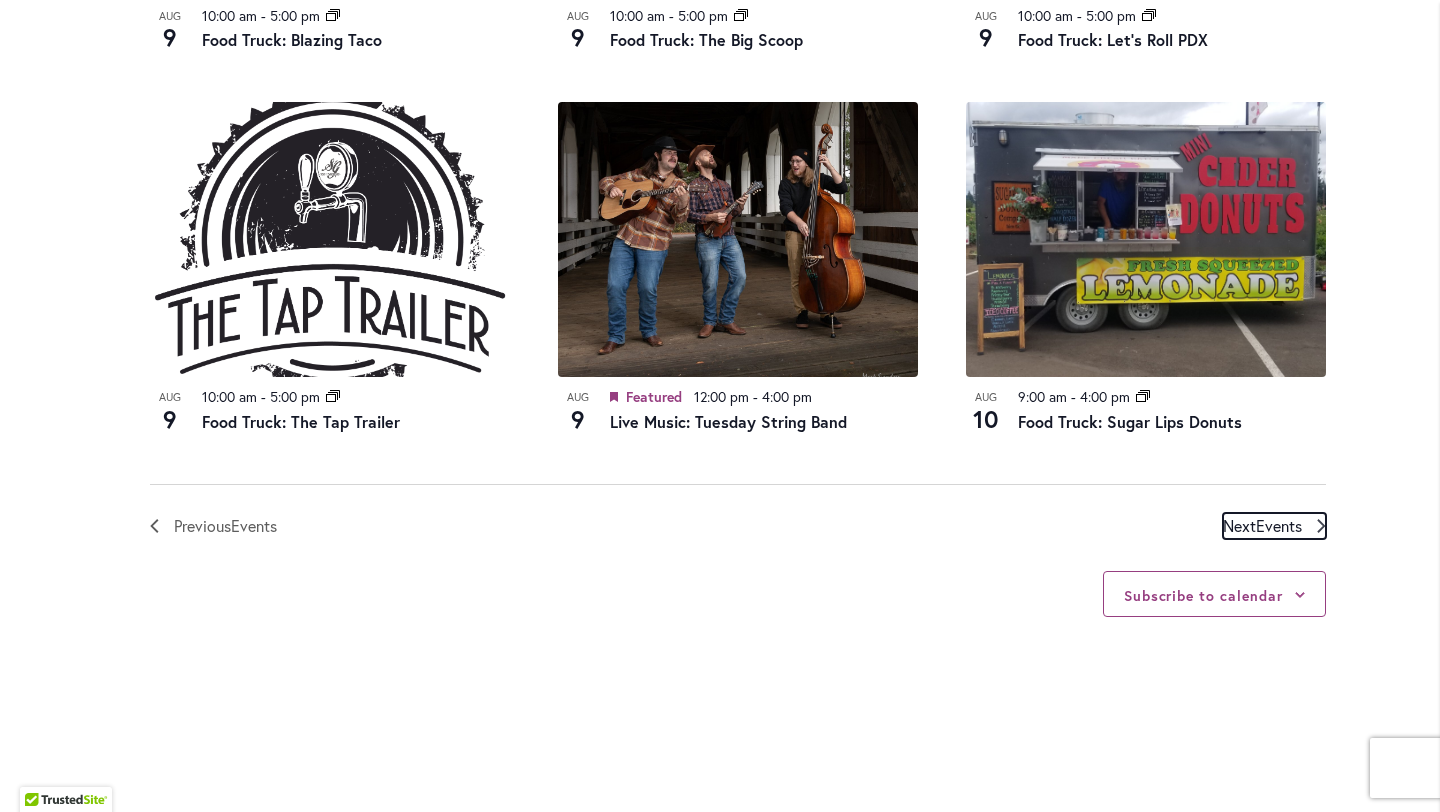 click on "Events" at bounding box center (1279, 525) 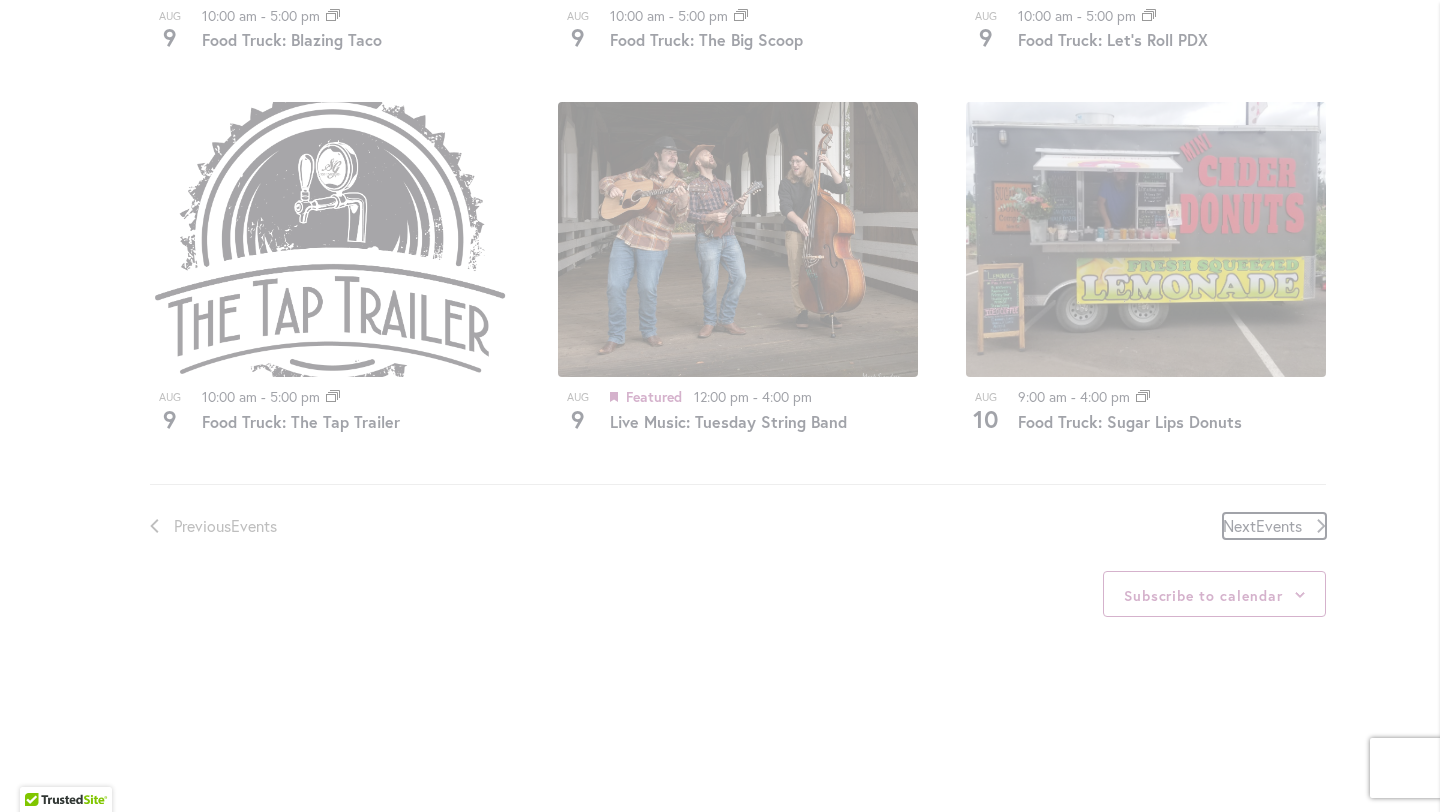 scroll, scrollTop: 986, scrollLeft: 0, axis: vertical 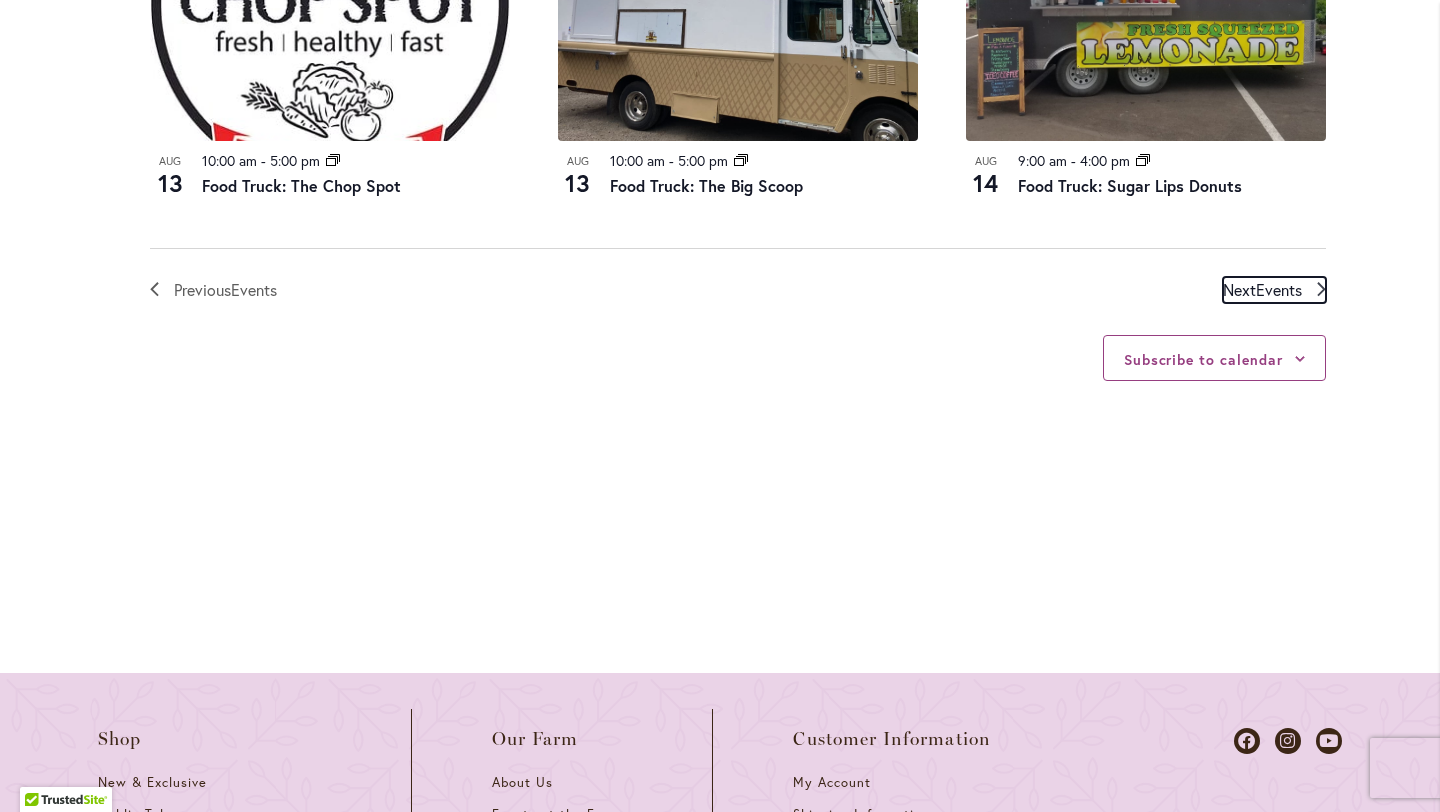 click on "Events" at bounding box center [1279, 289] 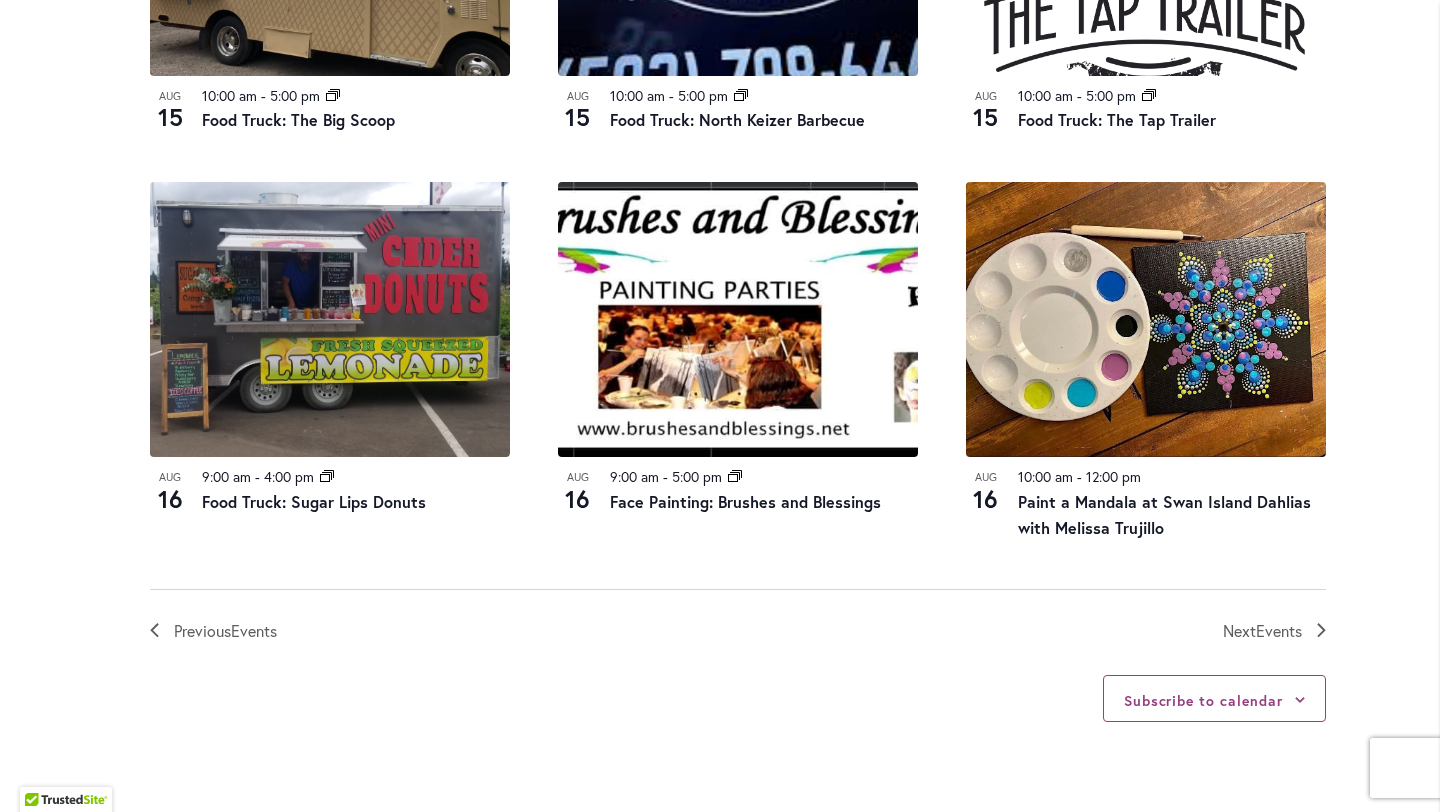 scroll, scrollTop: 2150, scrollLeft: 0, axis: vertical 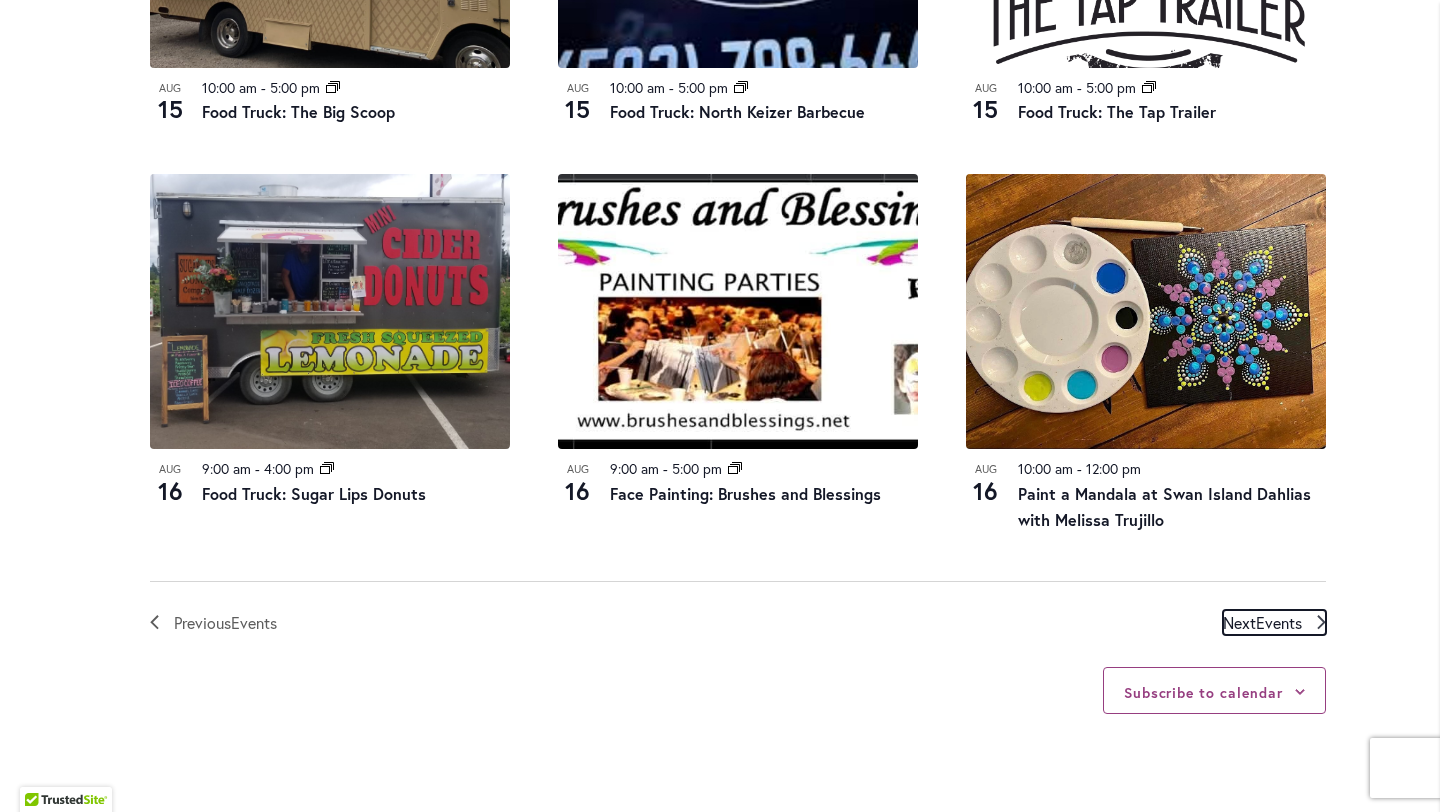 click on "Events" at bounding box center [1279, 622] 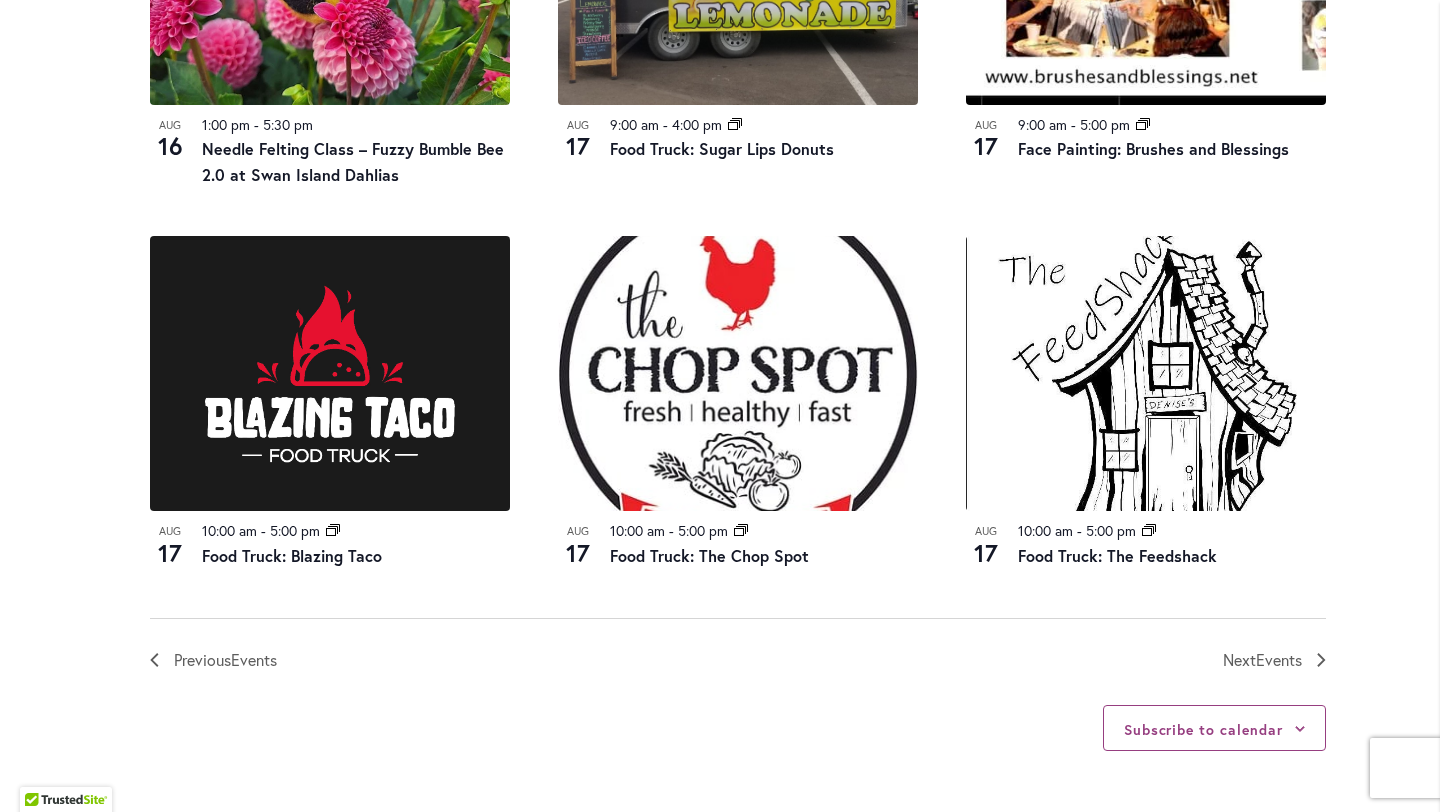 scroll, scrollTop: 2070, scrollLeft: 0, axis: vertical 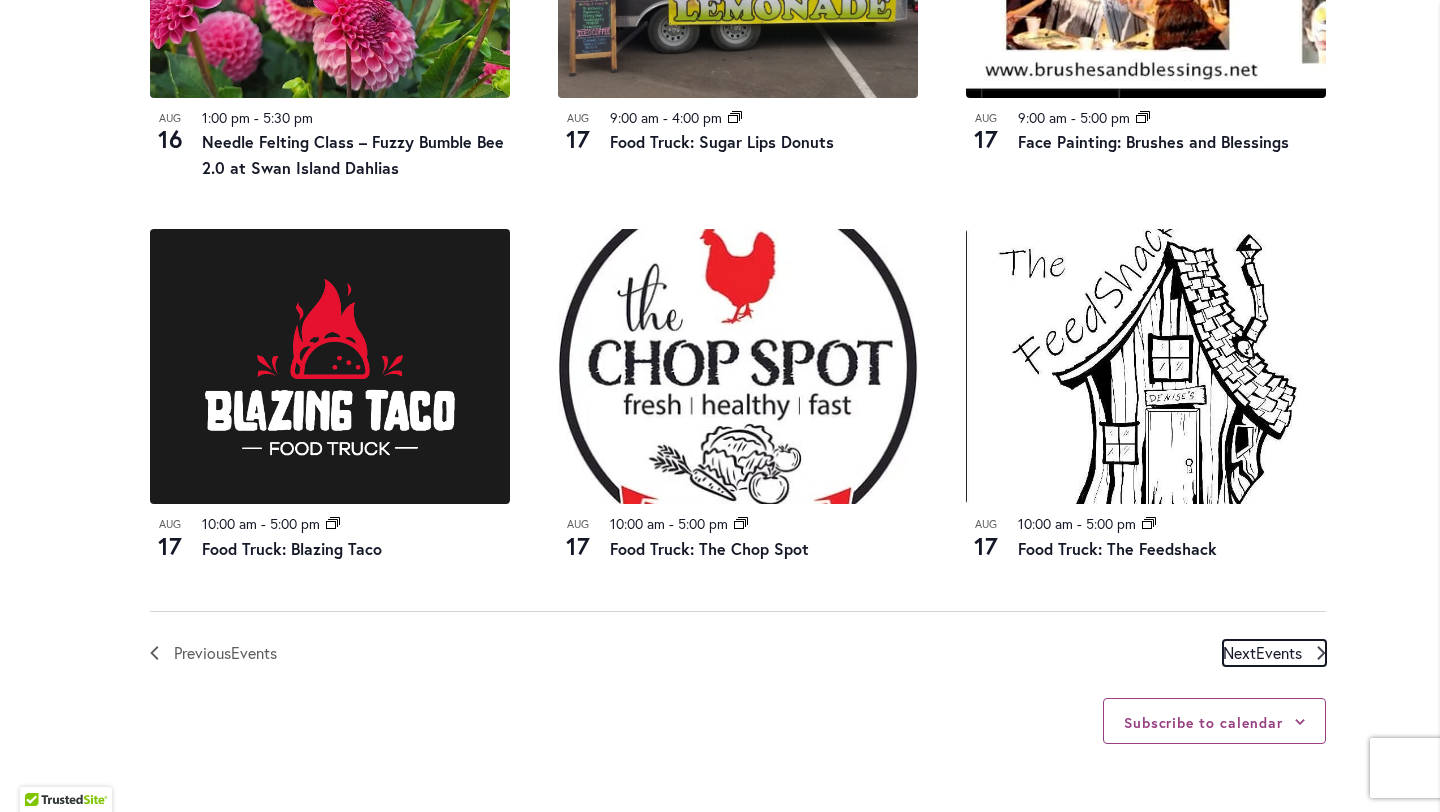 click on "Events" at bounding box center [1279, 652] 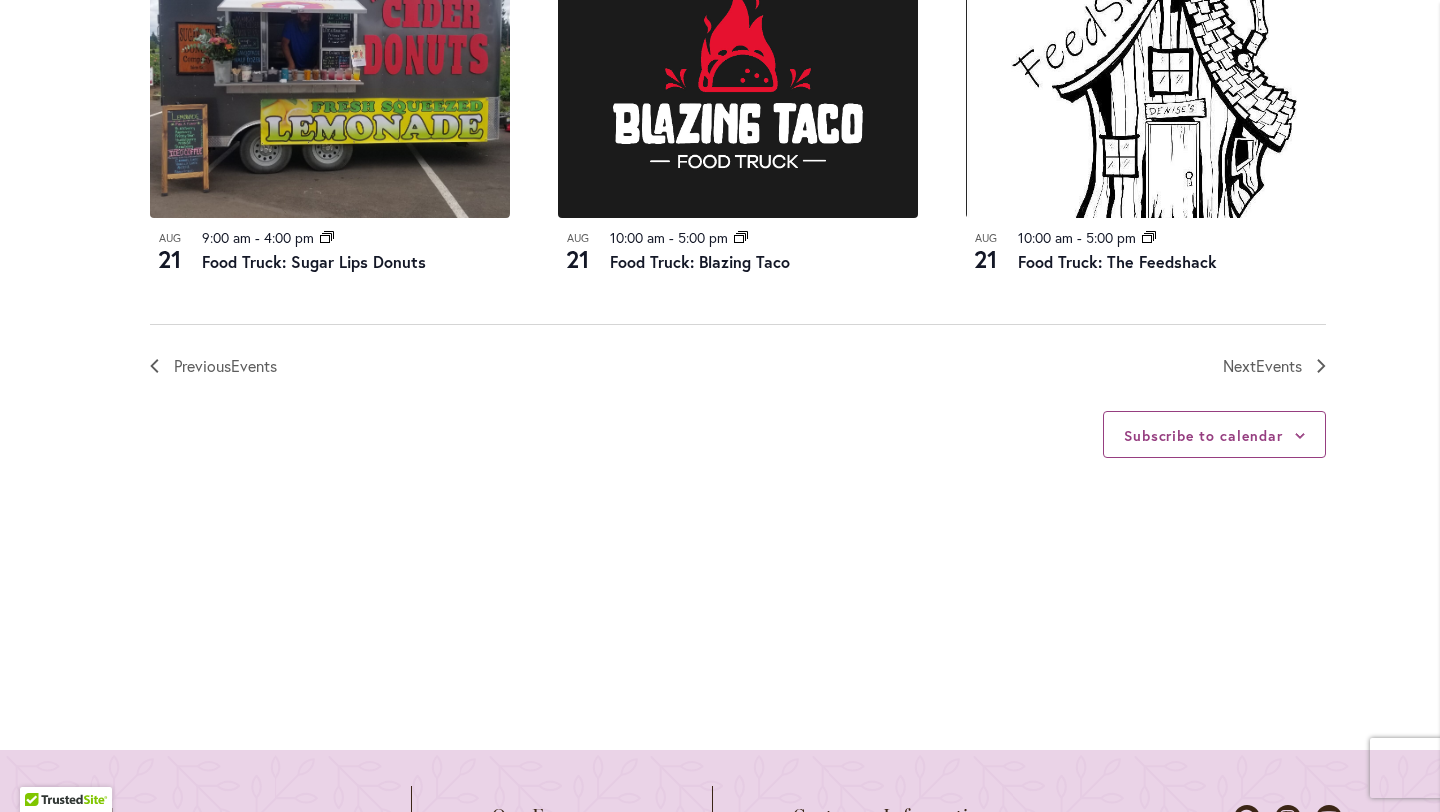 scroll, scrollTop: 2446, scrollLeft: 0, axis: vertical 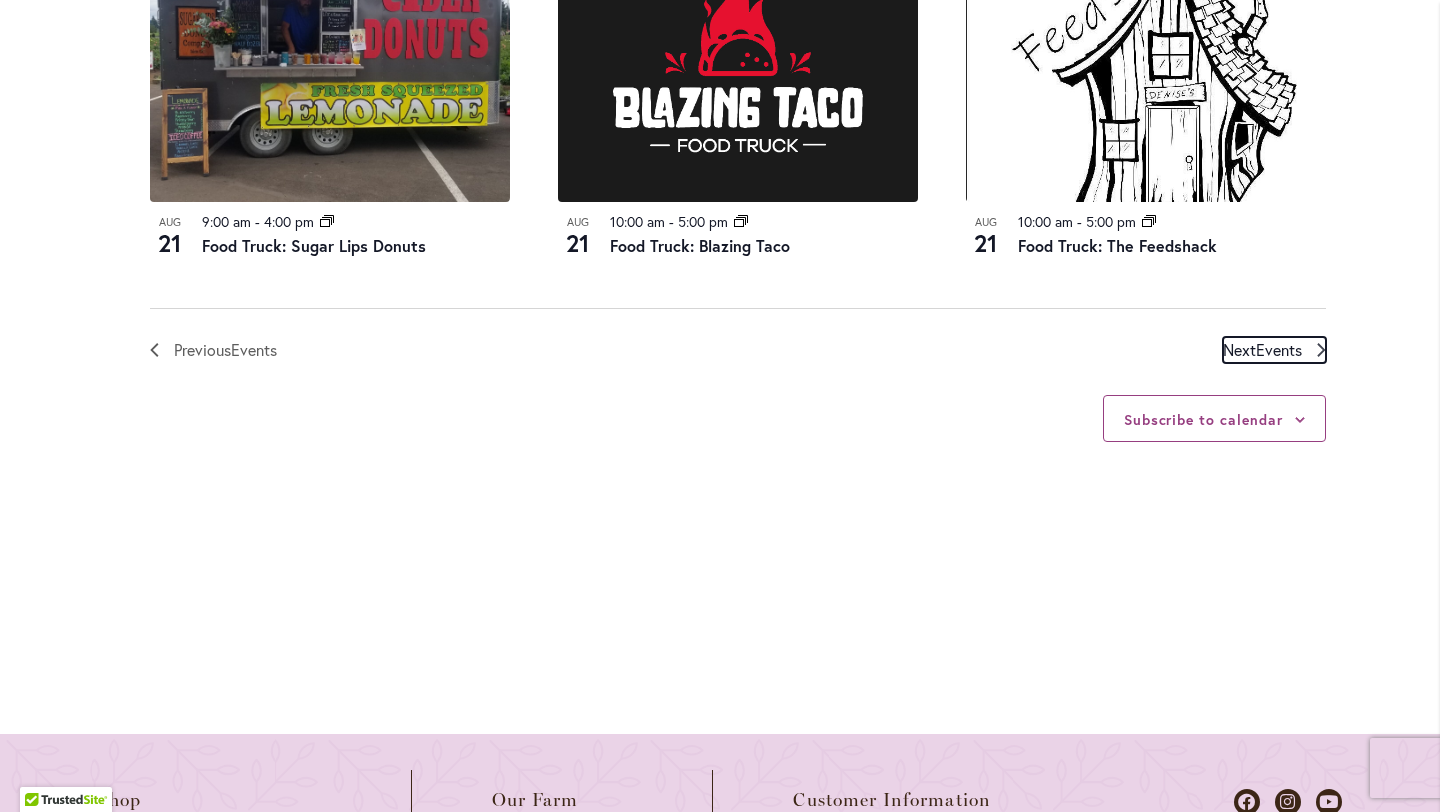 click on "Events" at bounding box center [1279, 349] 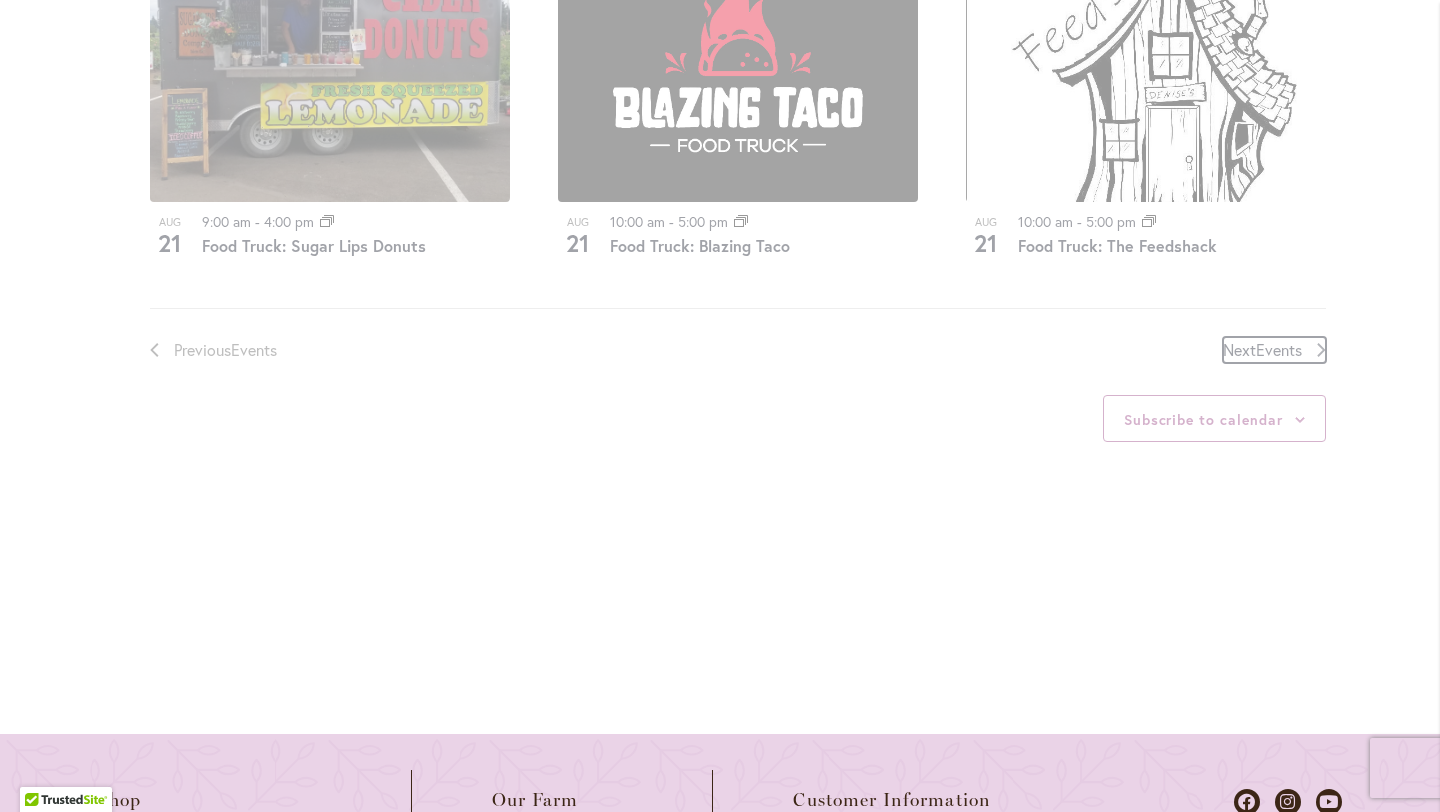 scroll, scrollTop: 986, scrollLeft: 0, axis: vertical 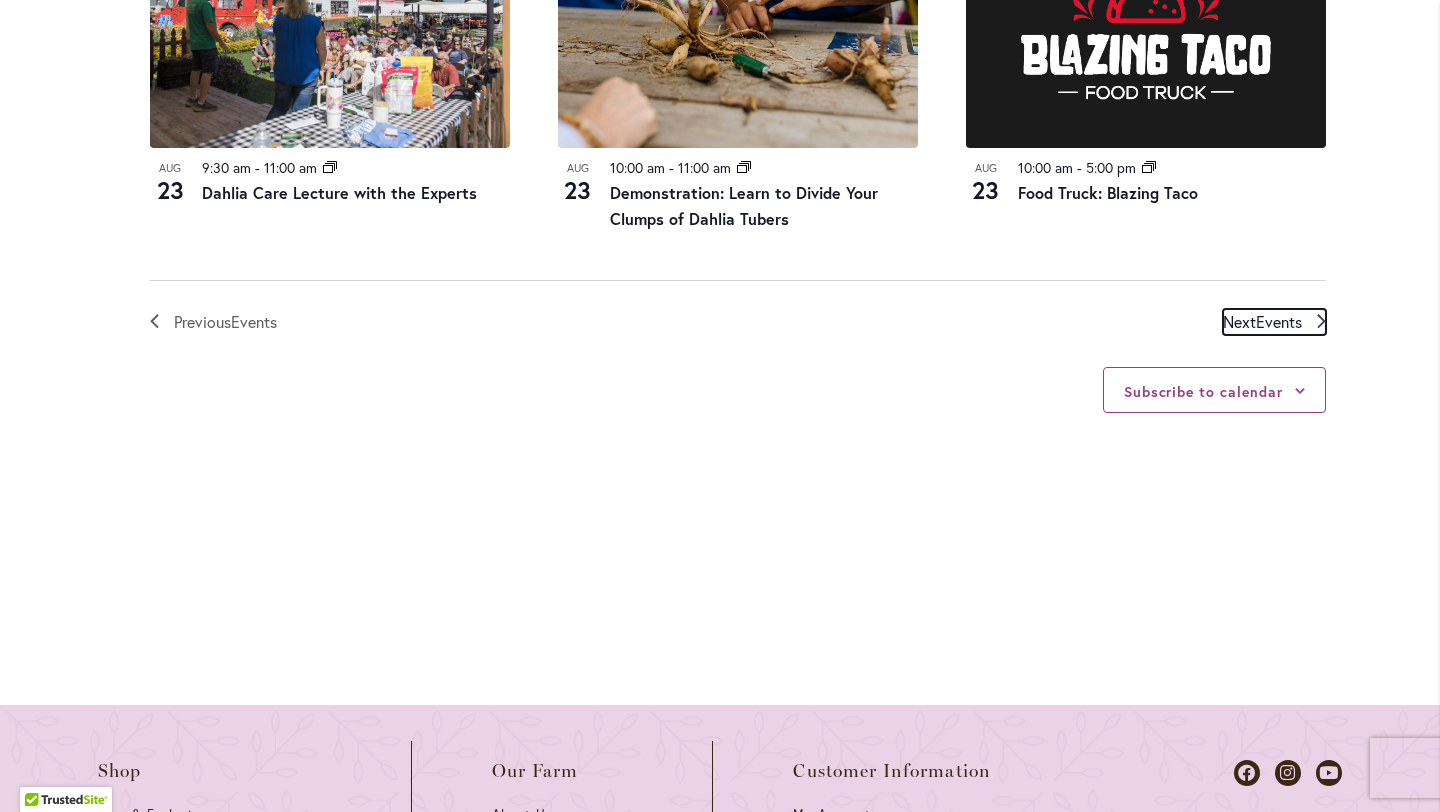 click on "Events" at bounding box center (1279, 321) 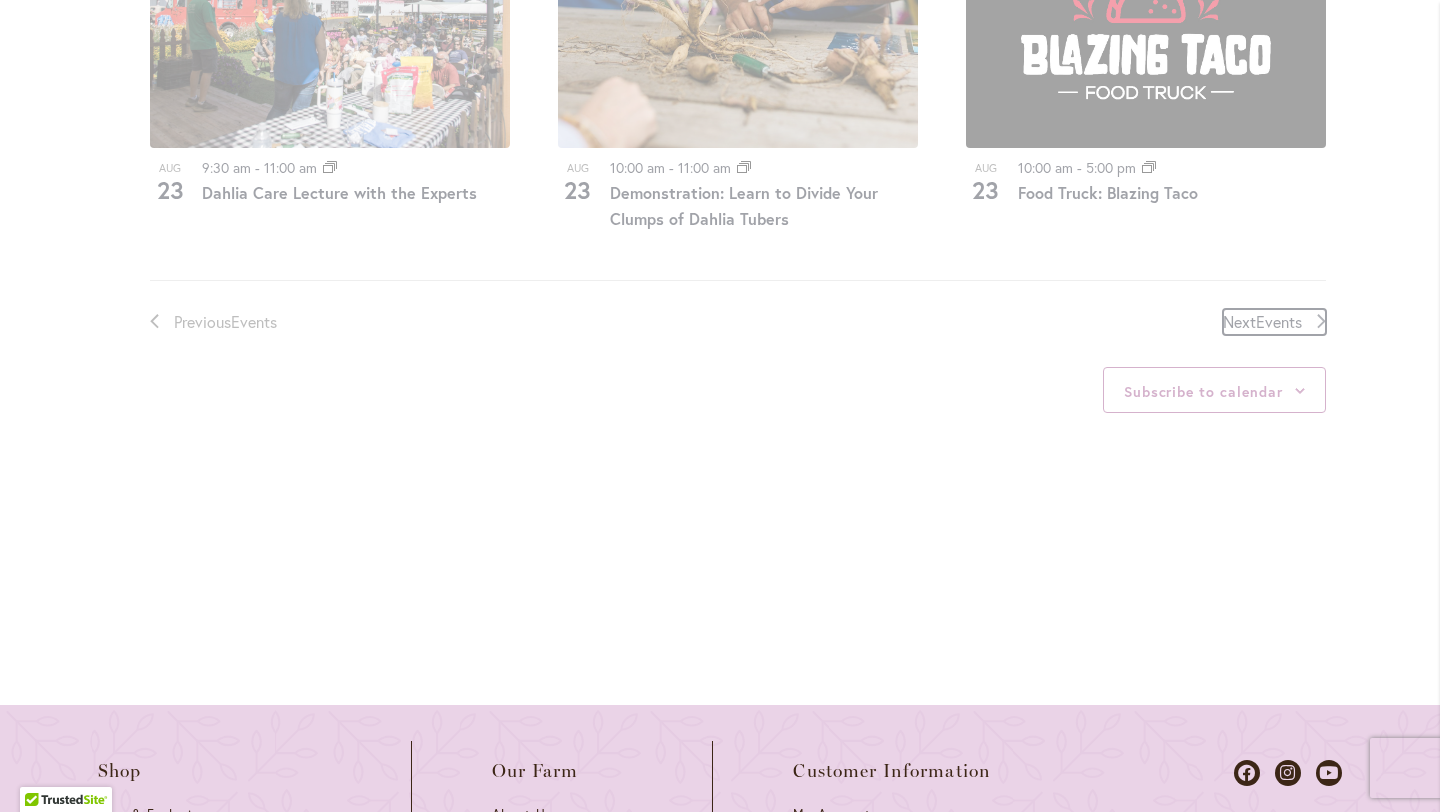 scroll, scrollTop: 986, scrollLeft: 0, axis: vertical 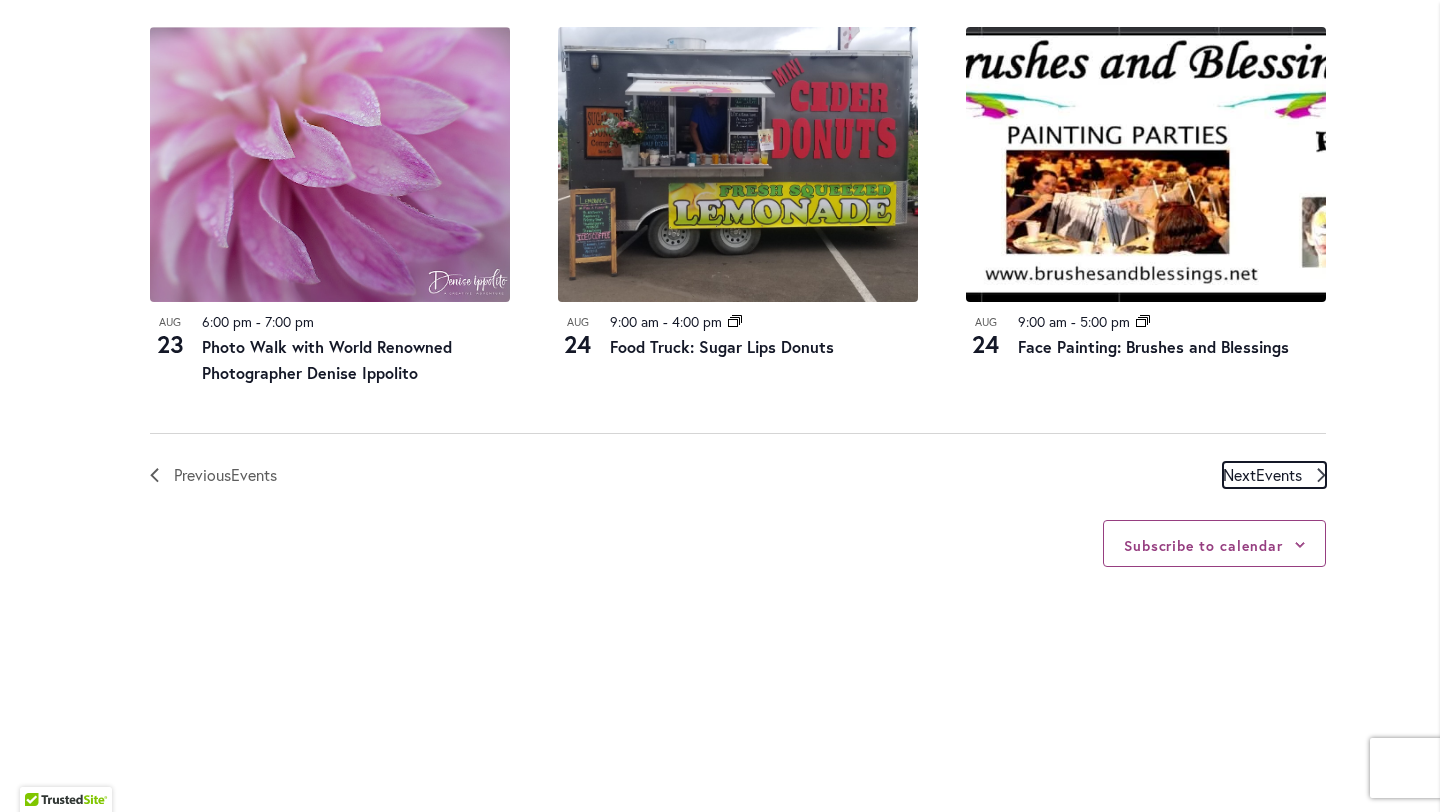 click on "Events" at bounding box center (1279, 474) 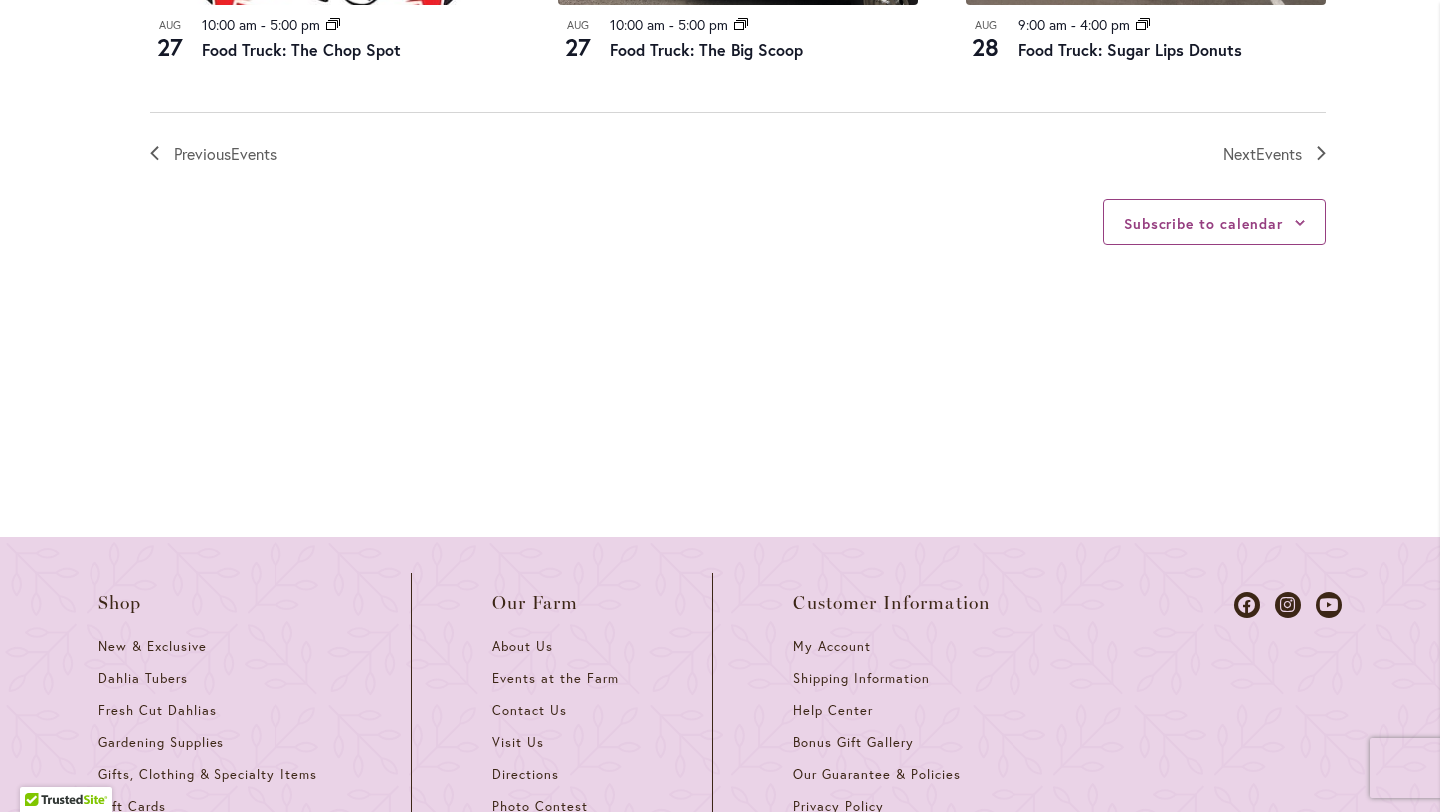 scroll, scrollTop: 2596, scrollLeft: 0, axis: vertical 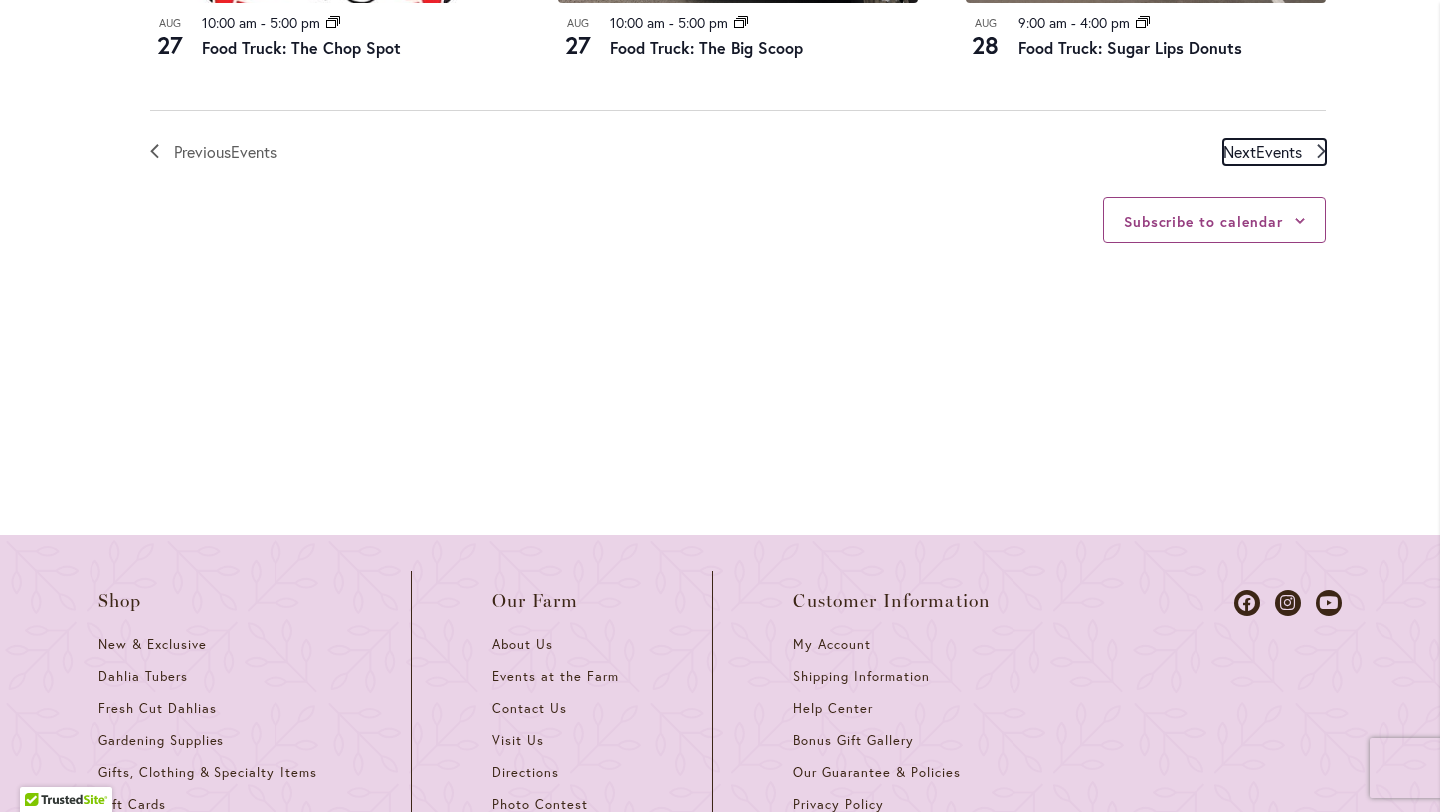 click on "Events" at bounding box center [1279, 151] 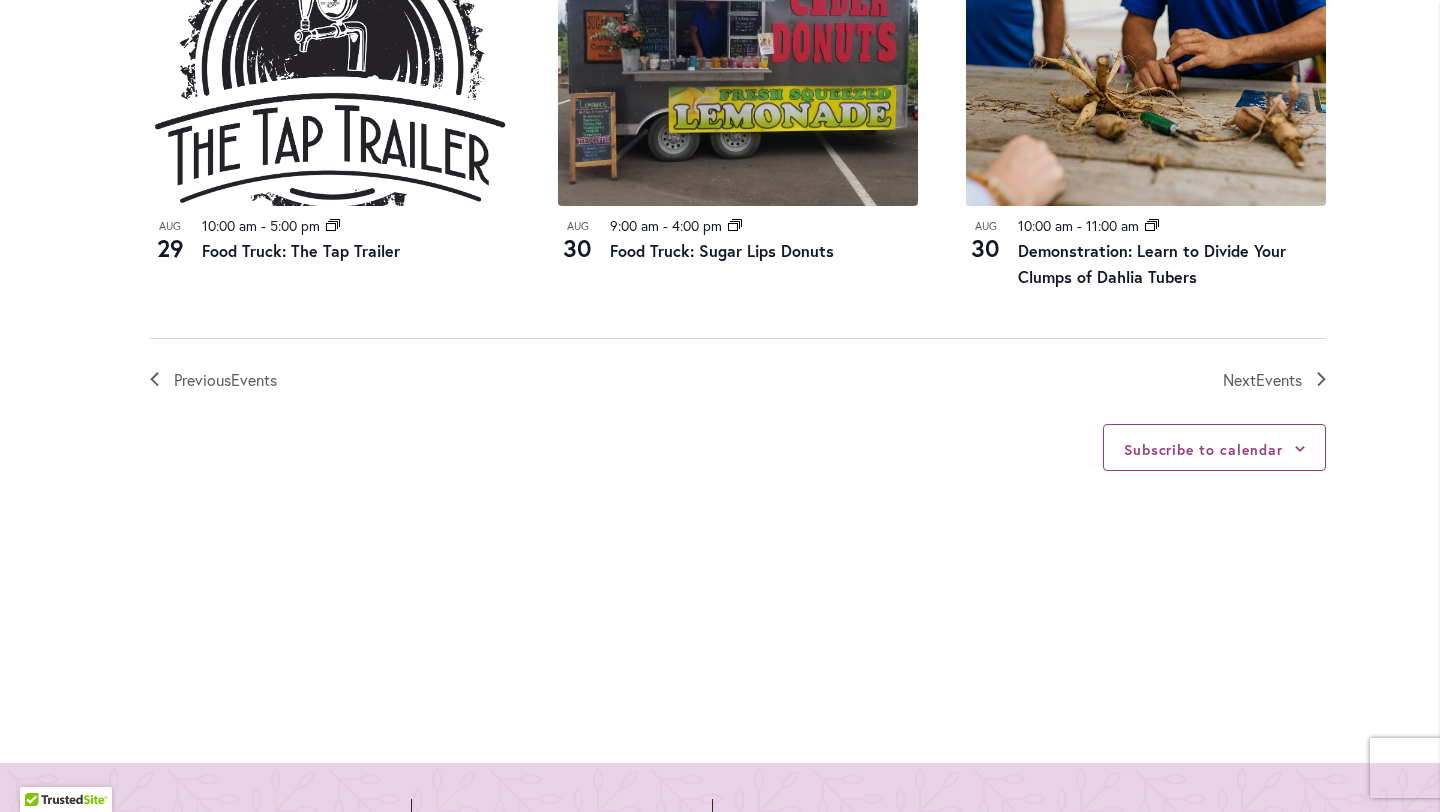 scroll, scrollTop: 2410, scrollLeft: 0, axis: vertical 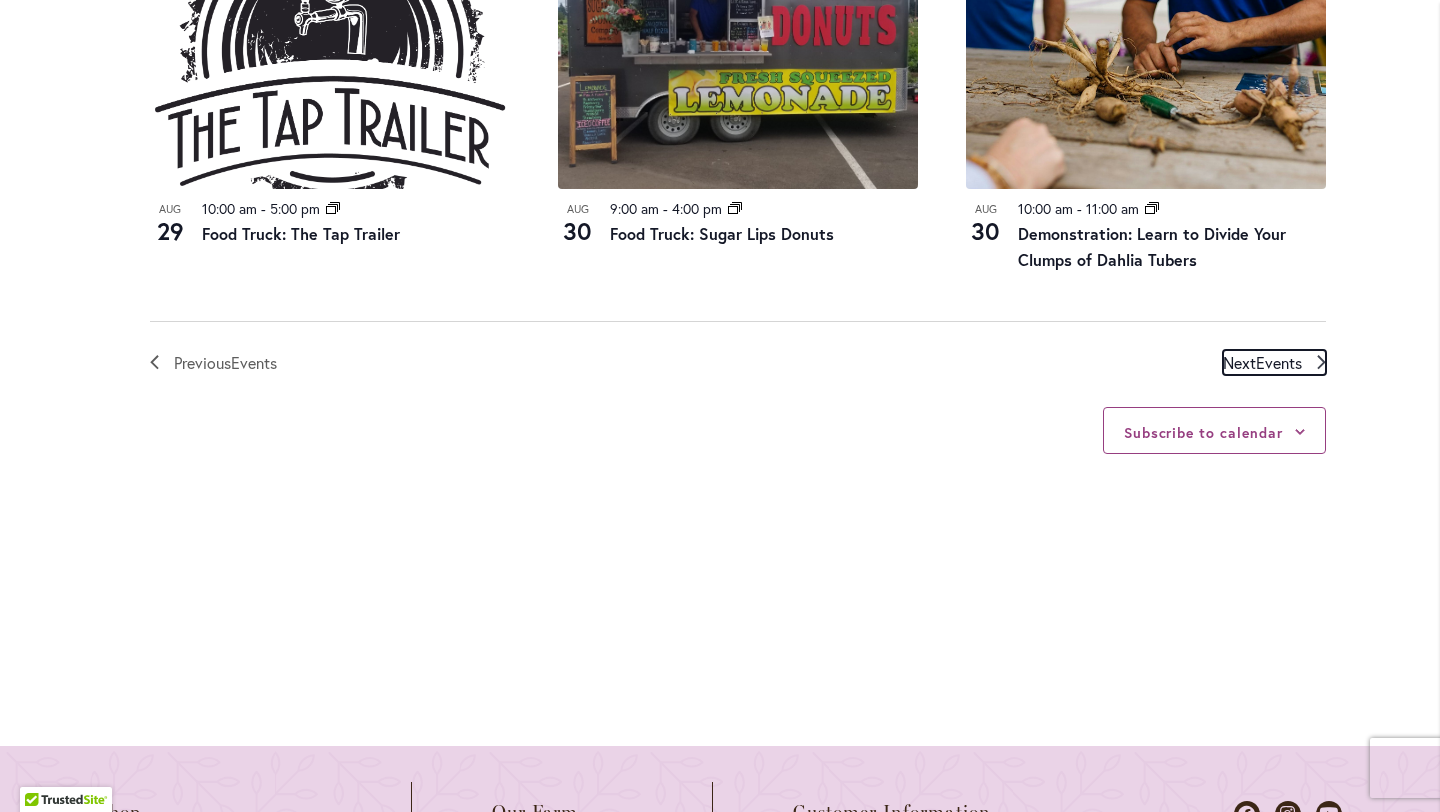 click on "Events" at bounding box center (1279, 362) 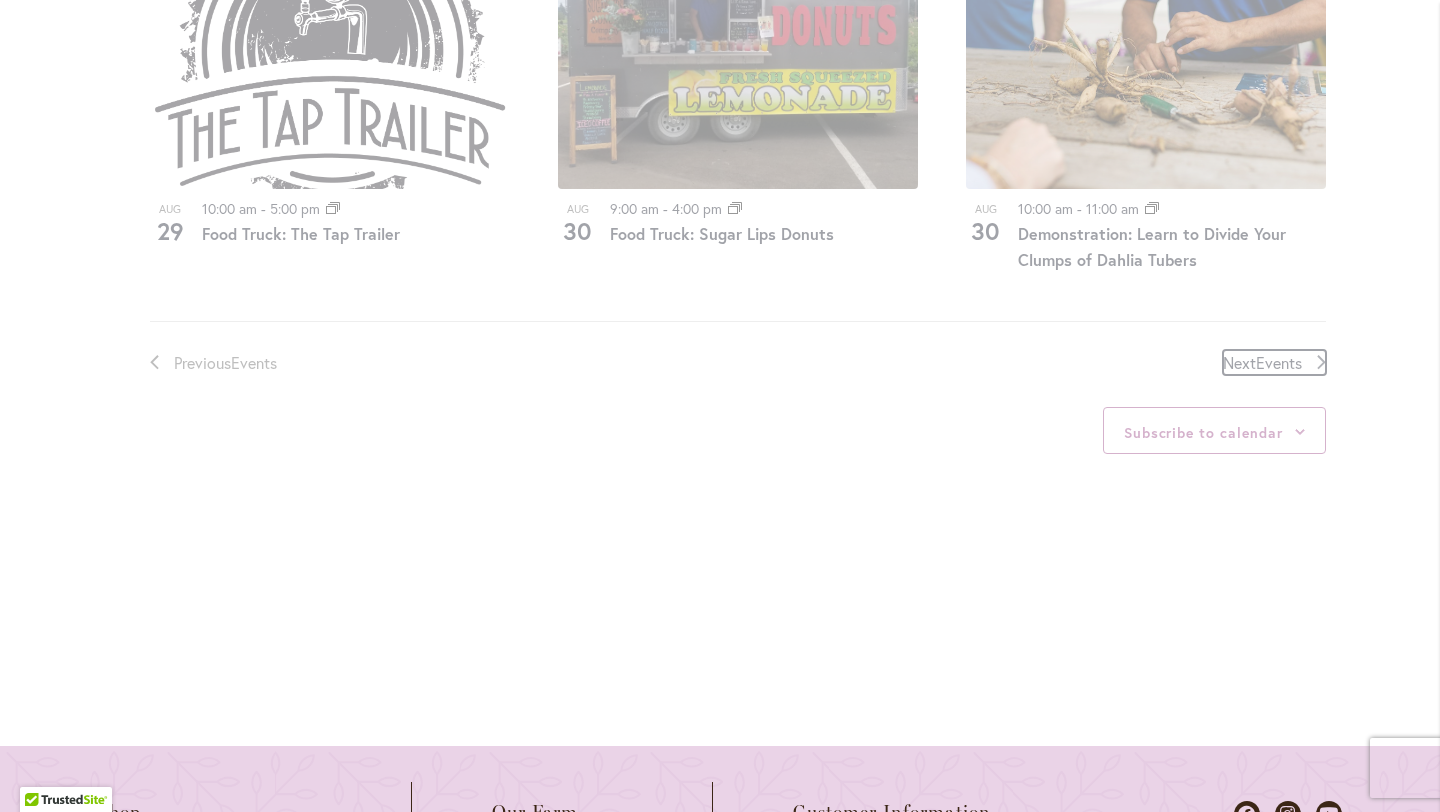 scroll, scrollTop: 986, scrollLeft: 0, axis: vertical 